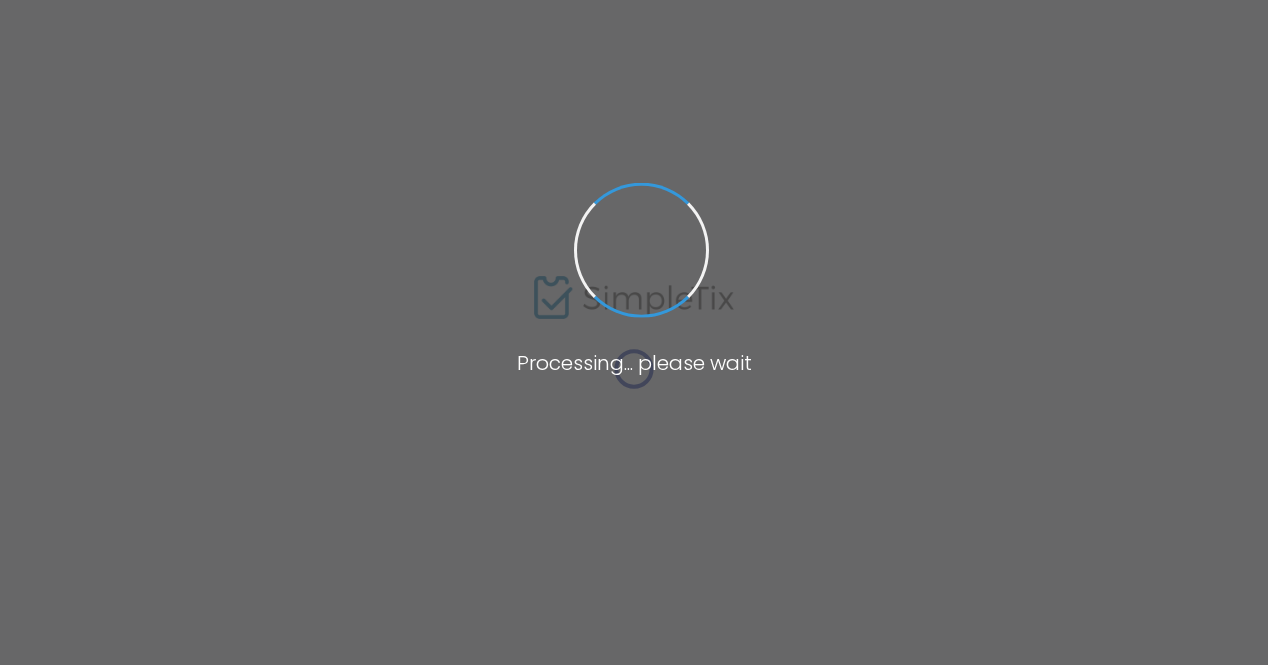 scroll, scrollTop: 0, scrollLeft: 0, axis: both 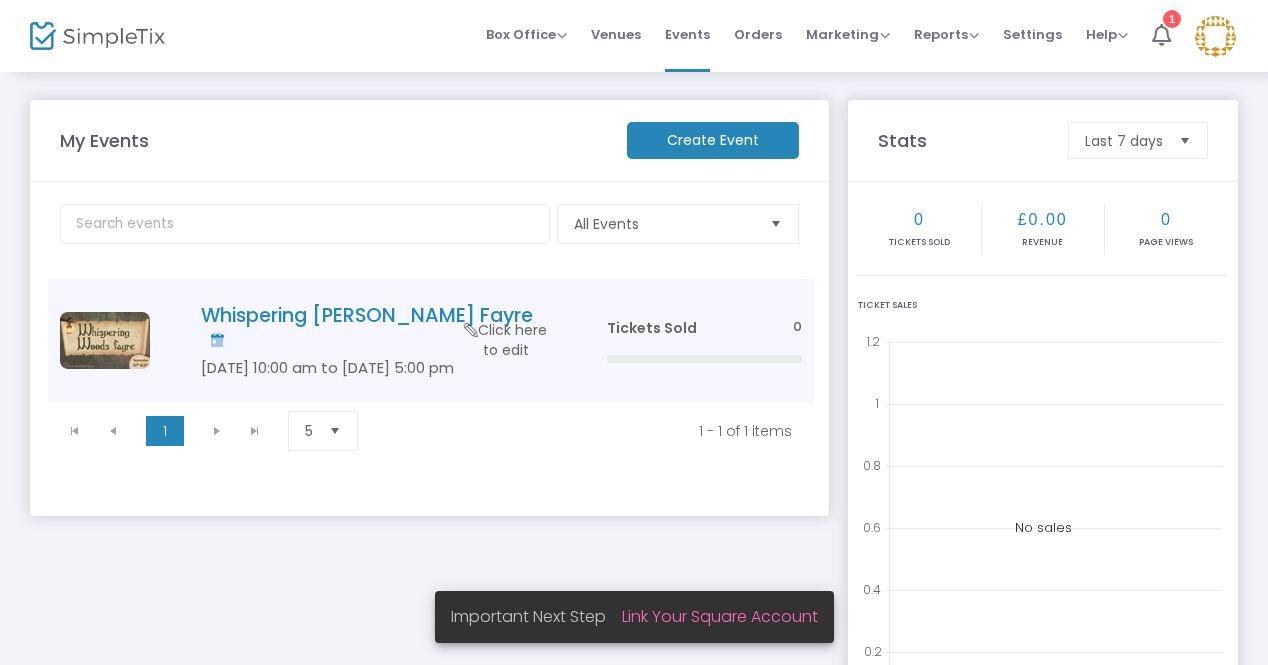 click on "Whispering Woods Fayre   Sep 20 10:00 am to Sep 20 5:00 pm     Click here to edit" 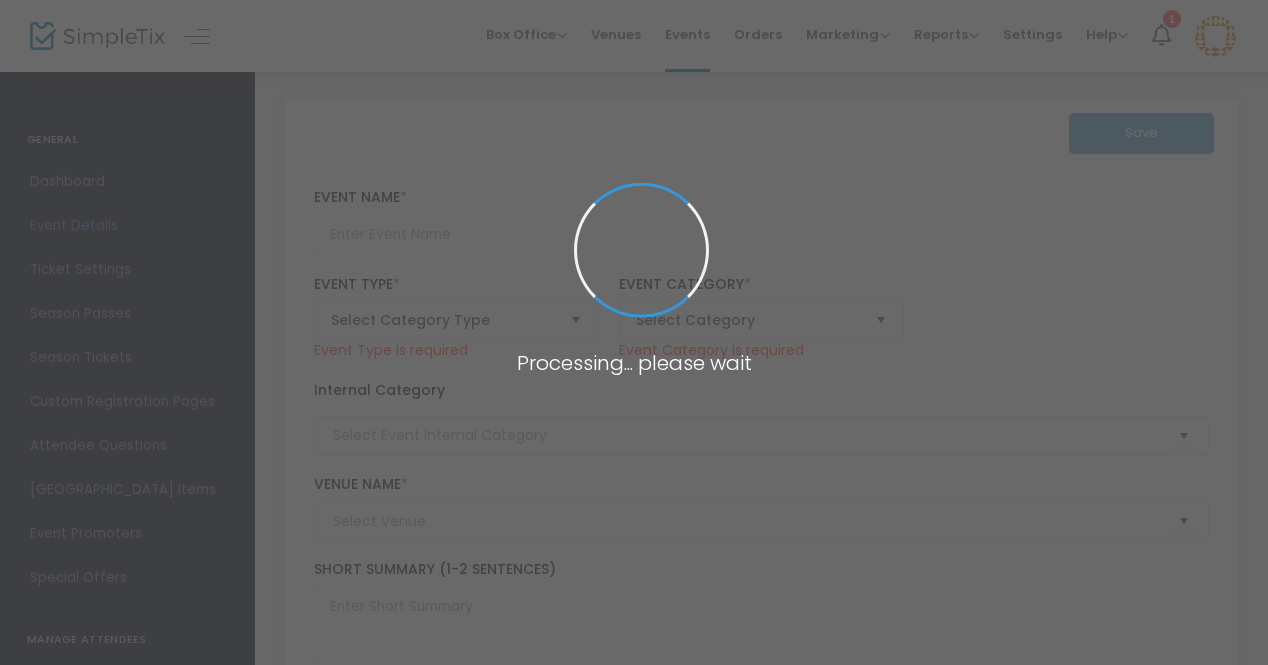 type on "Whispering Woods Fayre" 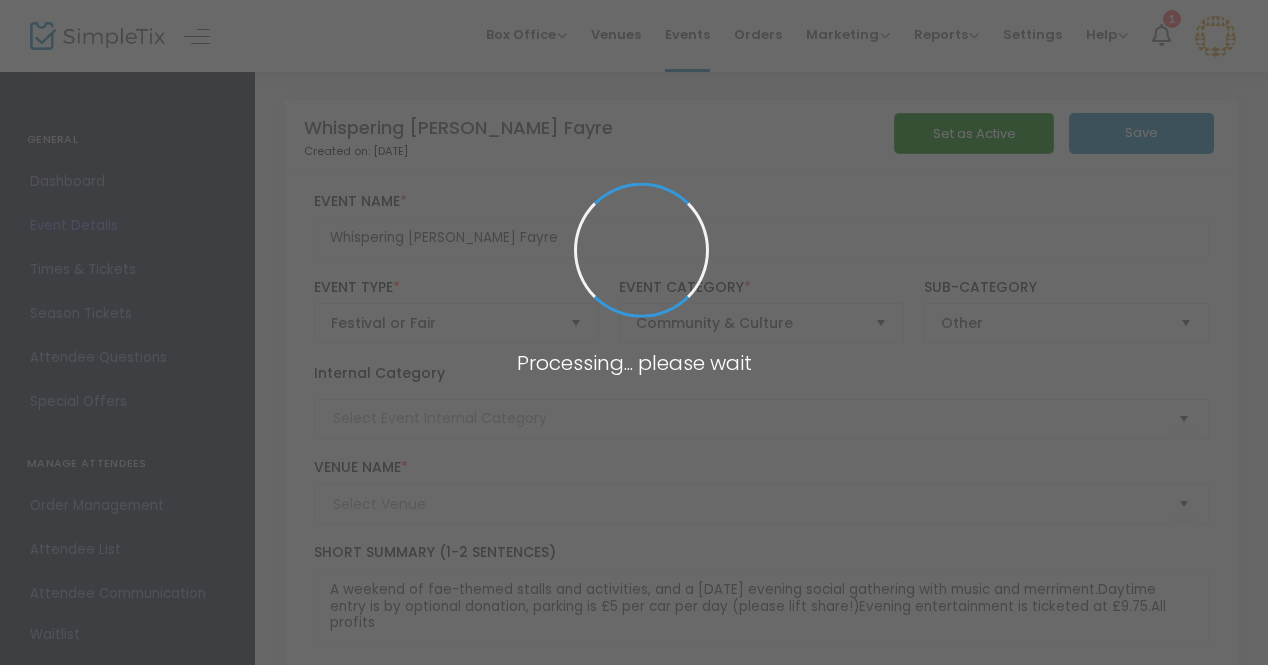 type on "Tir na nOg Holistic Centre" 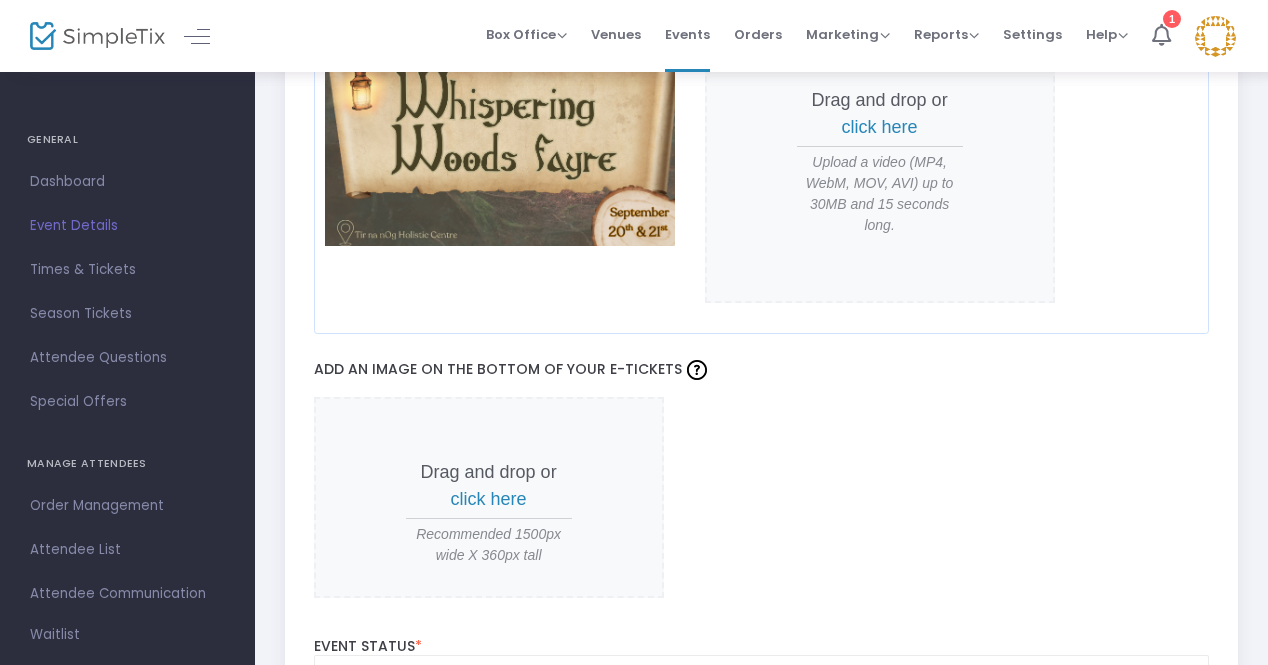 scroll, scrollTop: 1830, scrollLeft: 0, axis: vertical 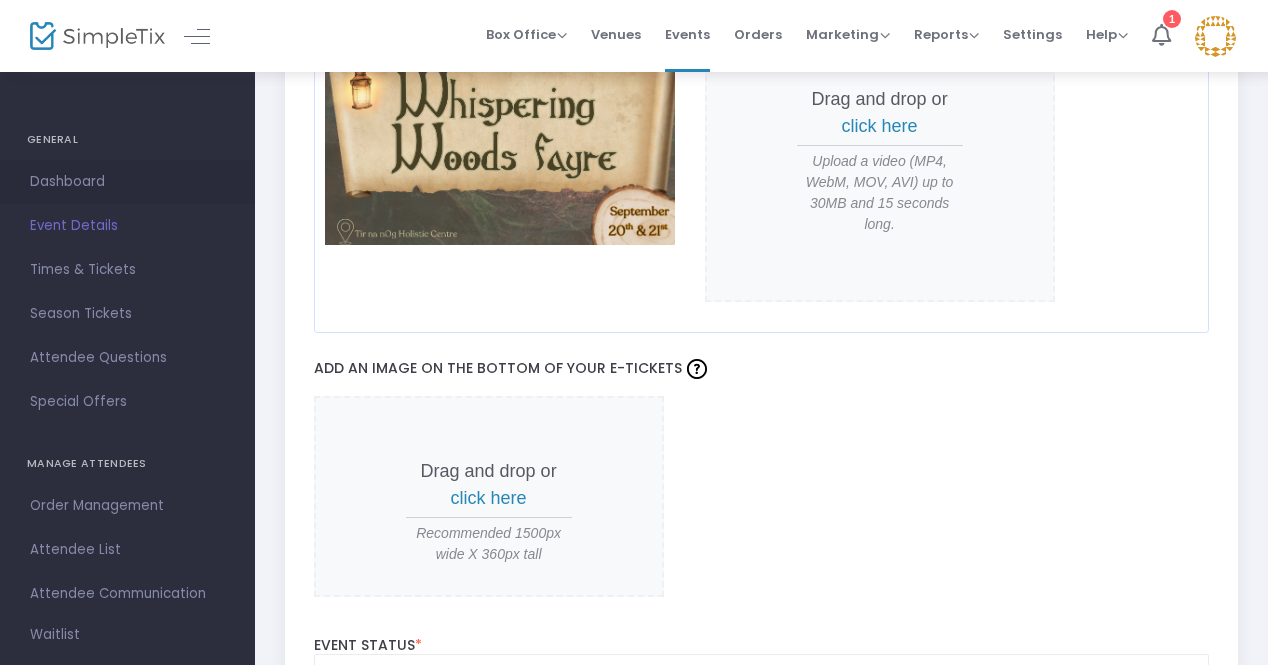 click on "Dashboard" at bounding box center [127, 182] 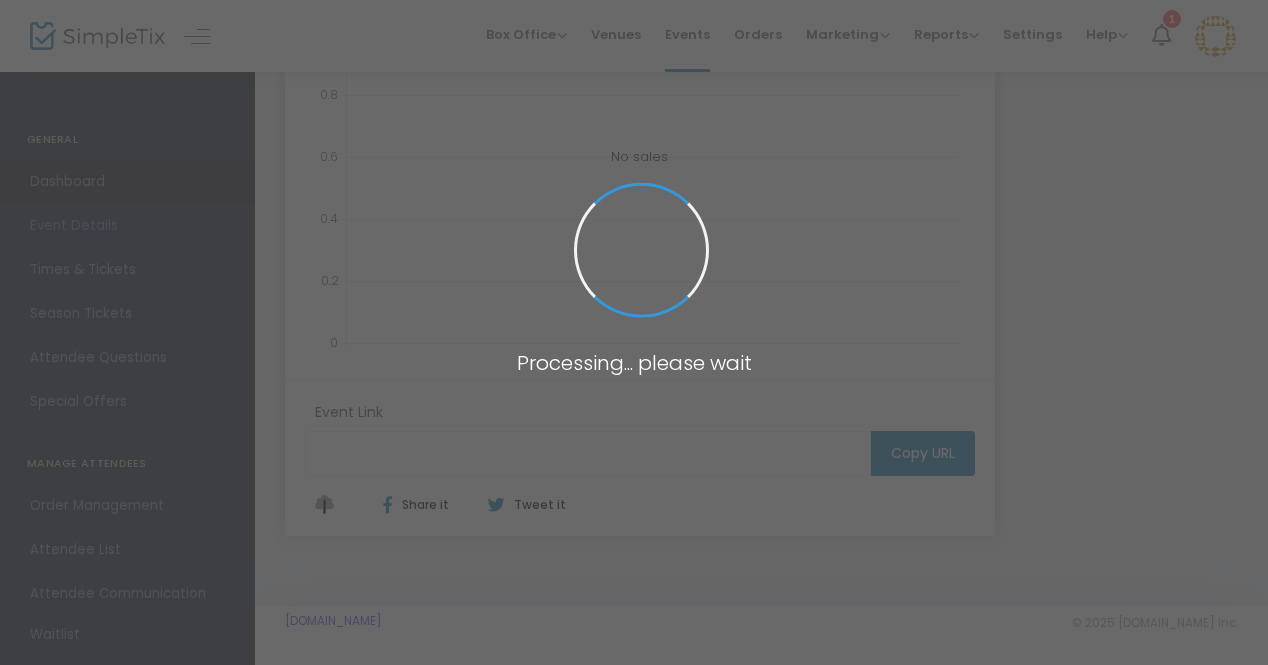 type on "https://www.simpletix.com/e/whispering-woods-fayre-tickets-226268" 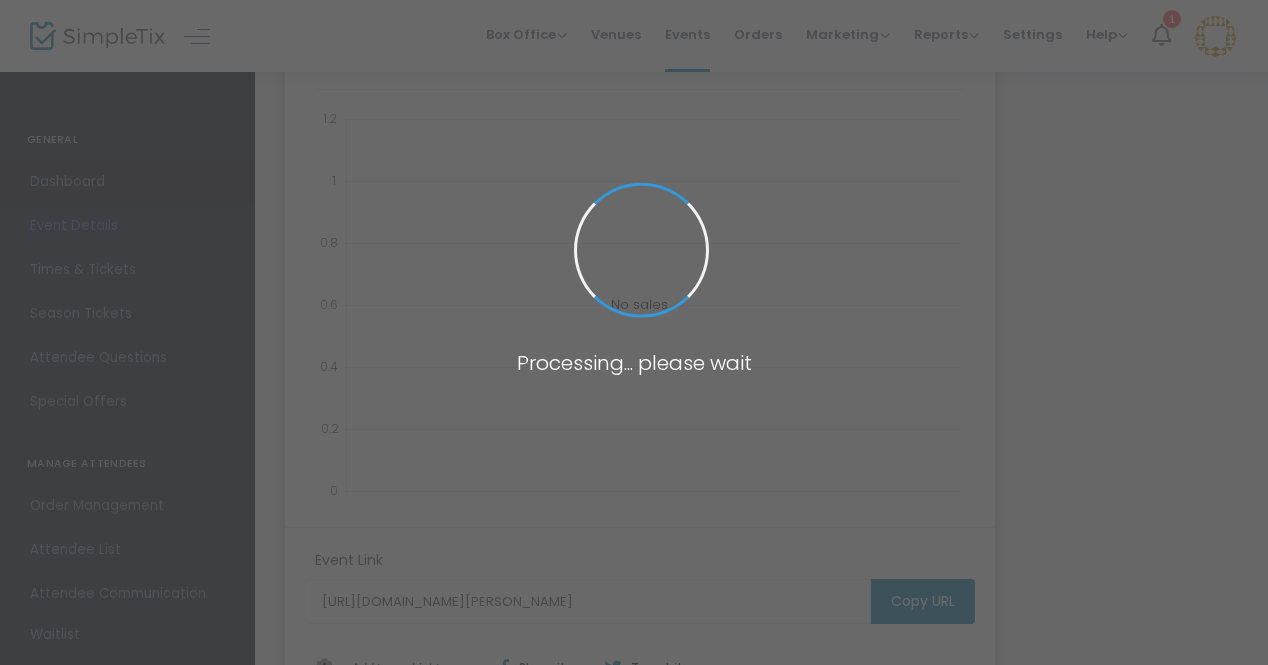 scroll, scrollTop: 642, scrollLeft: 0, axis: vertical 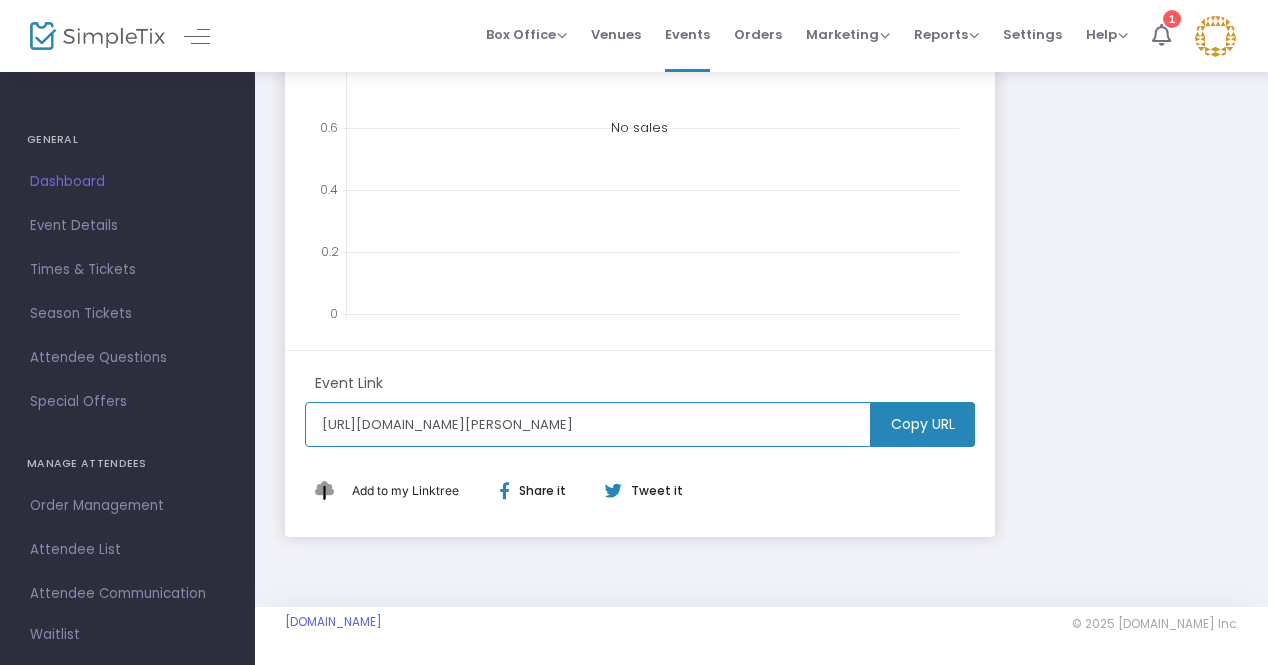 click on "https://www.simpletix.com/e/whispering-woods-fayre-tickets-226268" 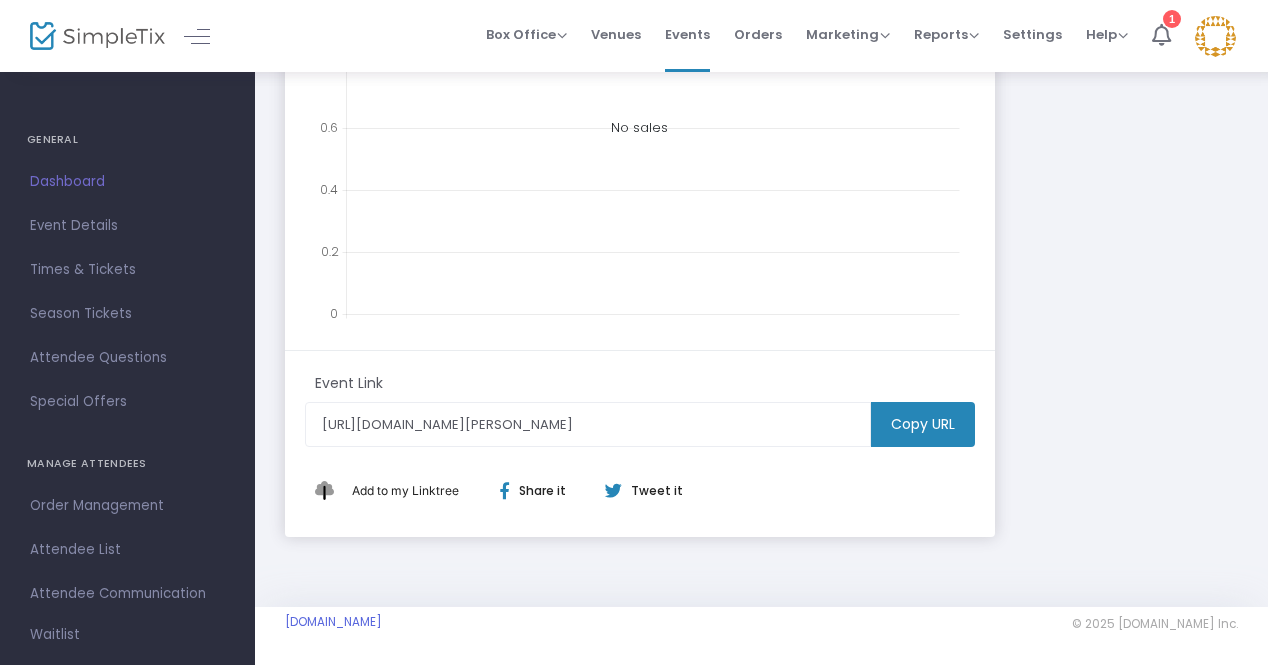 click on "Whispering Woods Fayre  https://www.simpletix.com/e/whispering-woods-fayre-tickets-226268 Copy All times  0  Tickets sold £0.00  Total Ticket Price £0.00  Revenue 0 Page Views 0 0.2 0.4 0.6 0.8 1 1.2  No sales  Event Link https://www.simpletix.com/e/whispering-woods-fayre-tickets-226268 Copy URL  Add to my Linktree Share it  Tweet it" 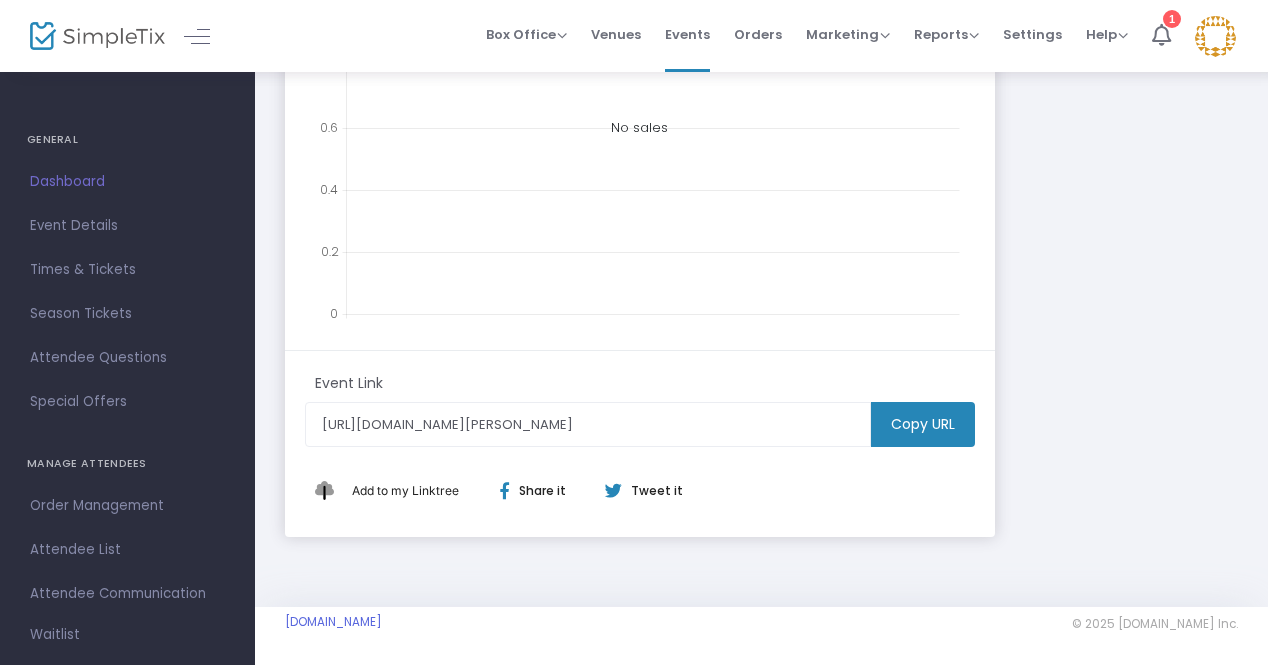 click on "Copy URL" 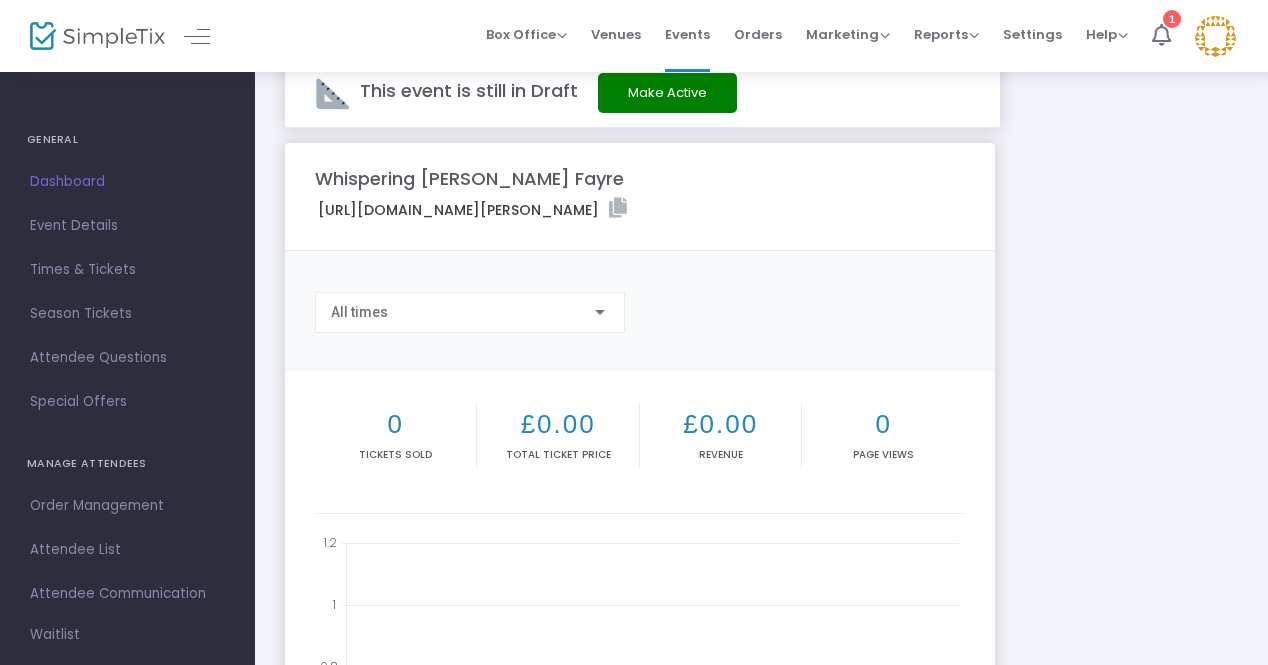 scroll, scrollTop: 0, scrollLeft: 0, axis: both 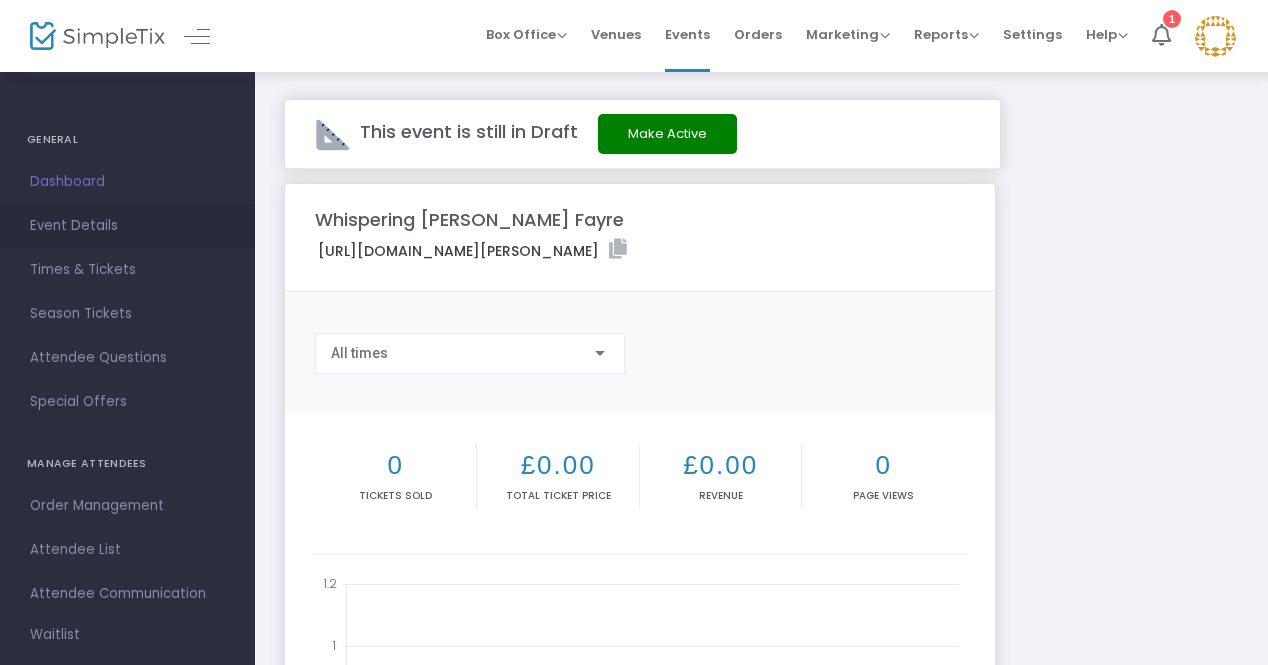 click on "Event Details" at bounding box center [127, 226] 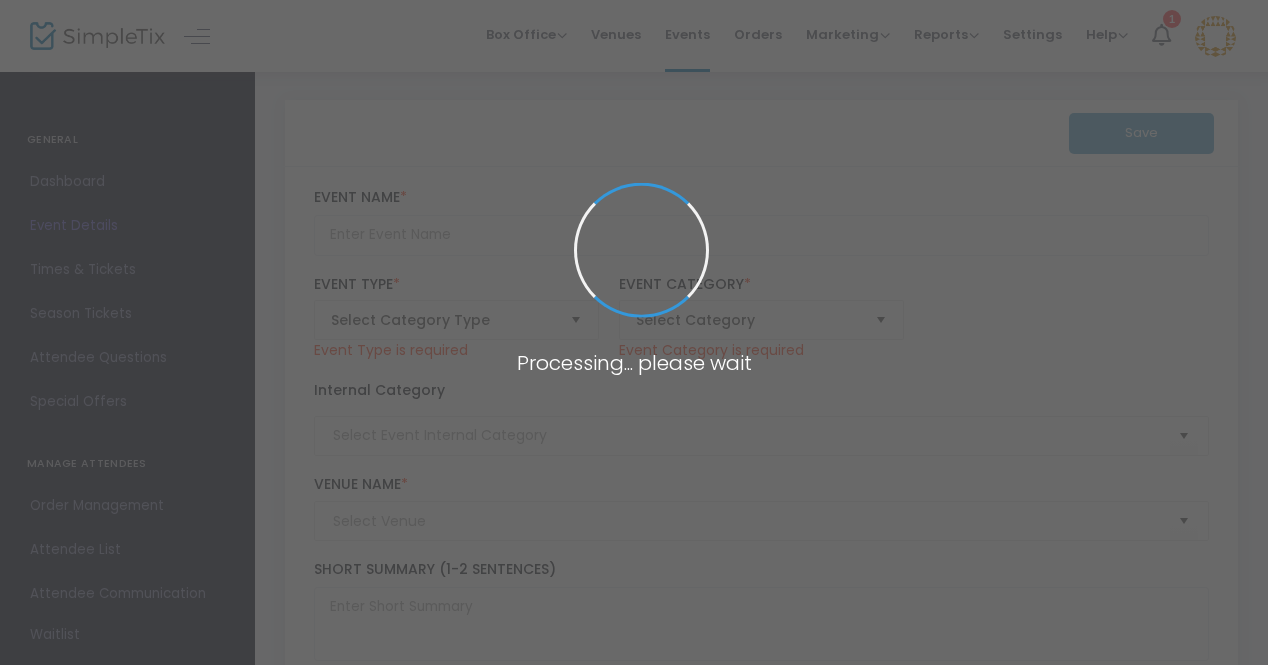 type on "Whispering Woods Fayre" 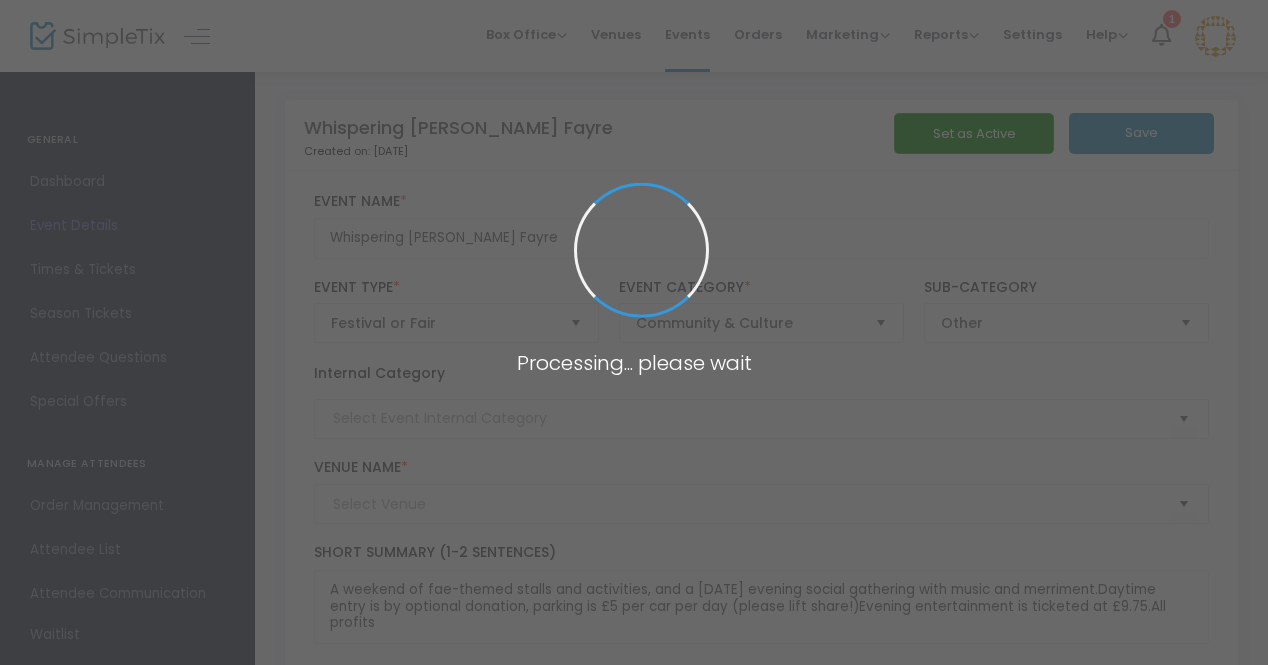 type on "Tir na nOg Holistic Centre" 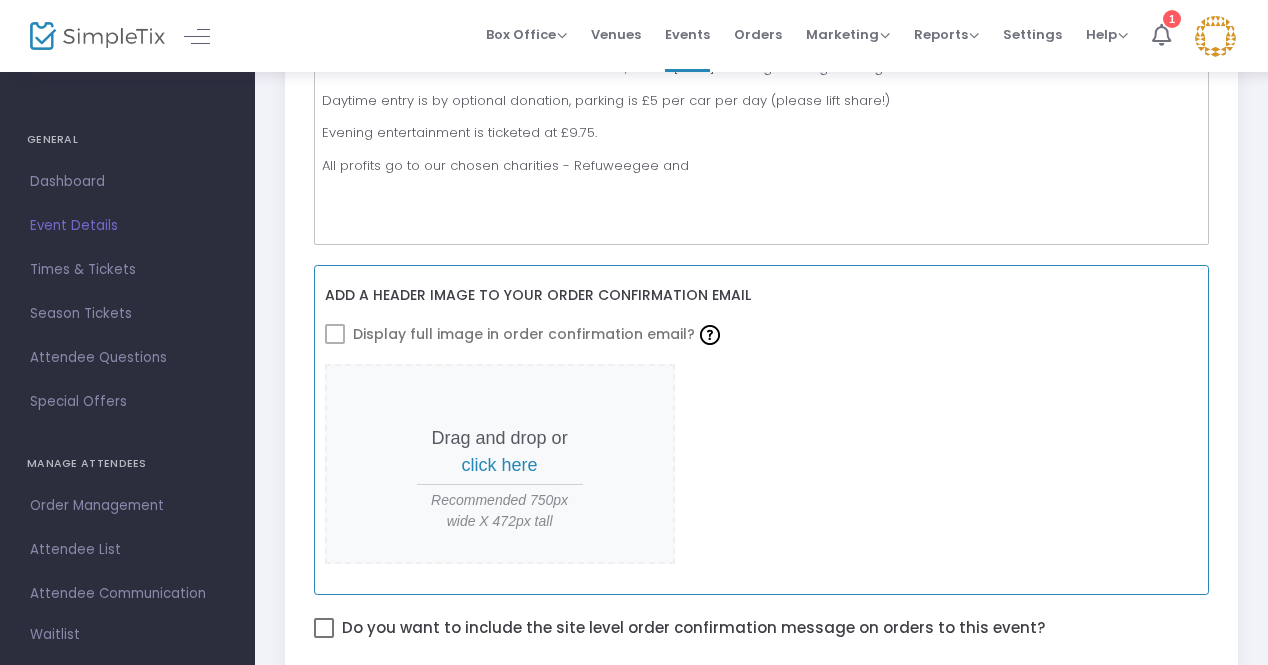 scroll, scrollTop: 0, scrollLeft: 0, axis: both 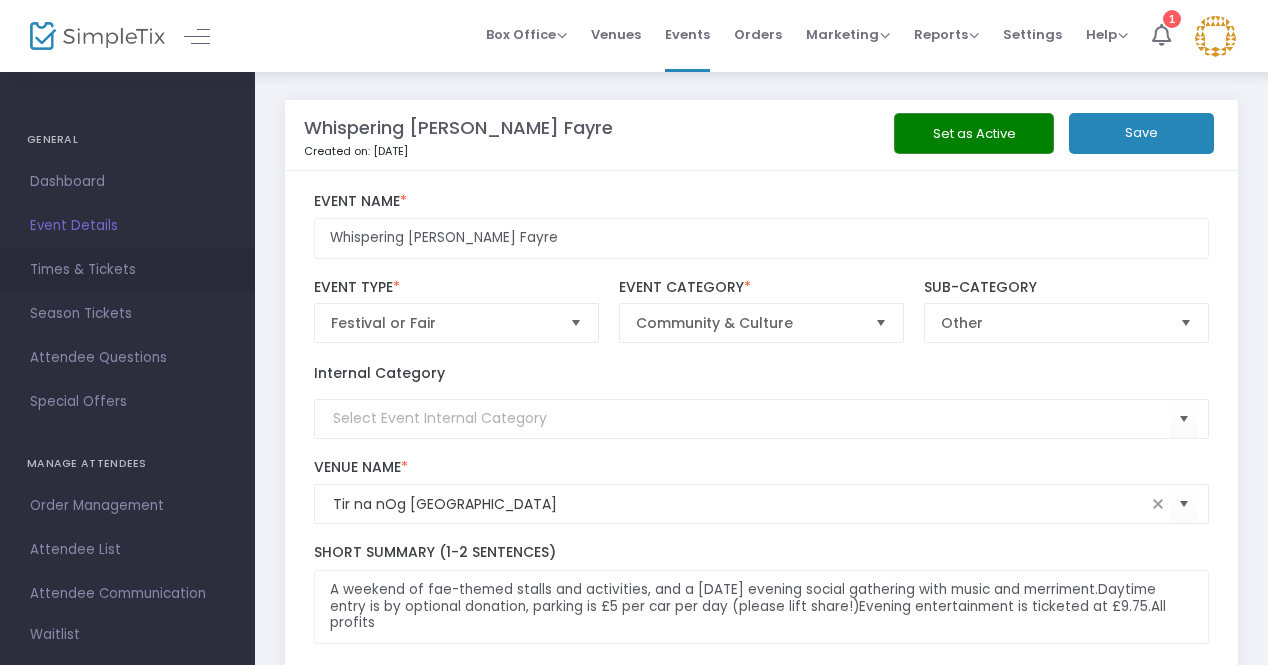 click on "Times & Tickets" at bounding box center [127, 270] 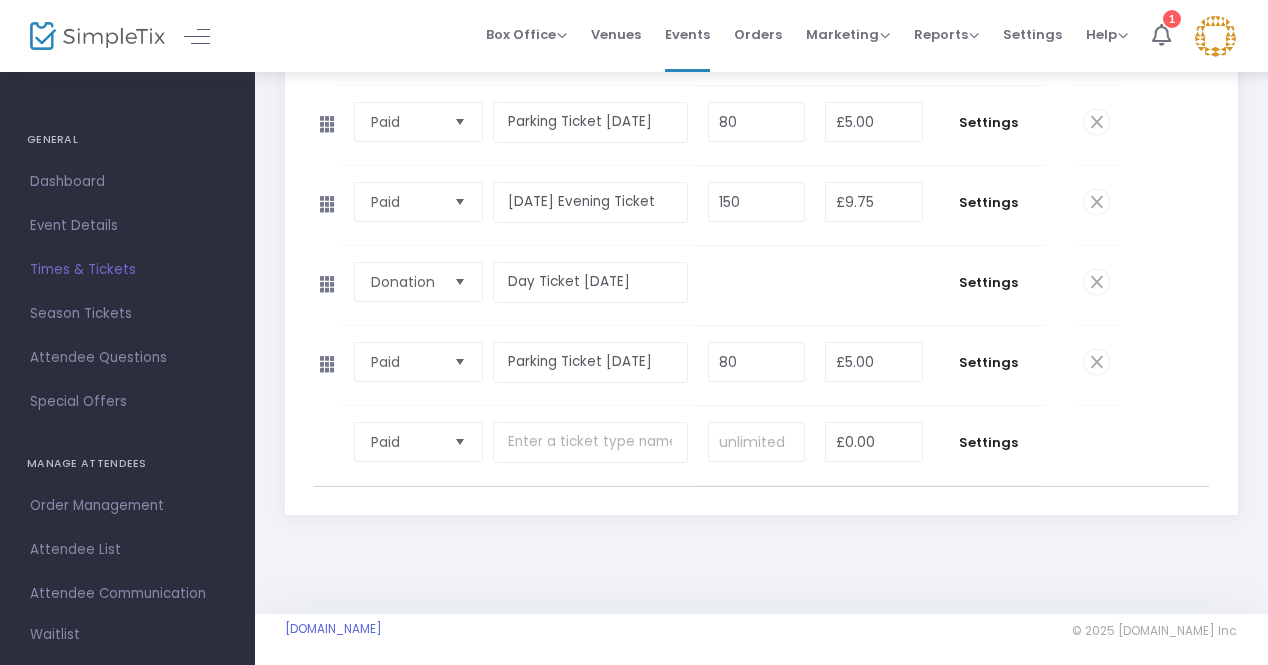 scroll, scrollTop: 0, scrollLeft: 0, axis: both 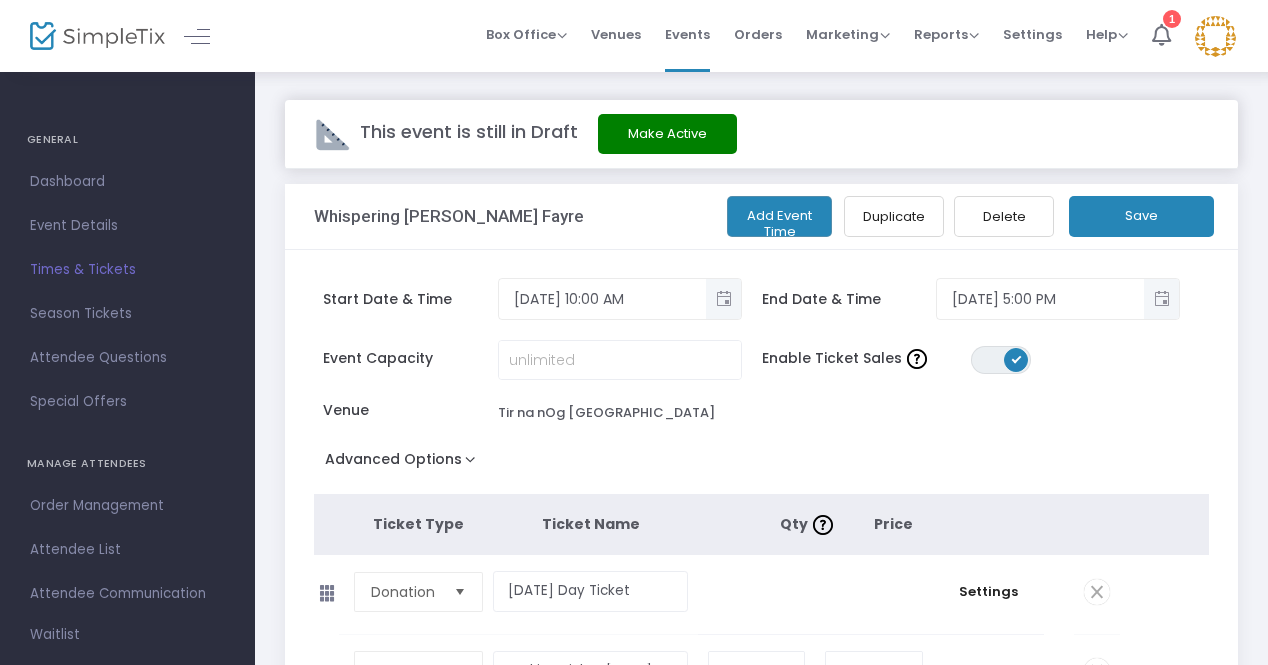 click on "GENERAL" at bounding box center [127, 140] 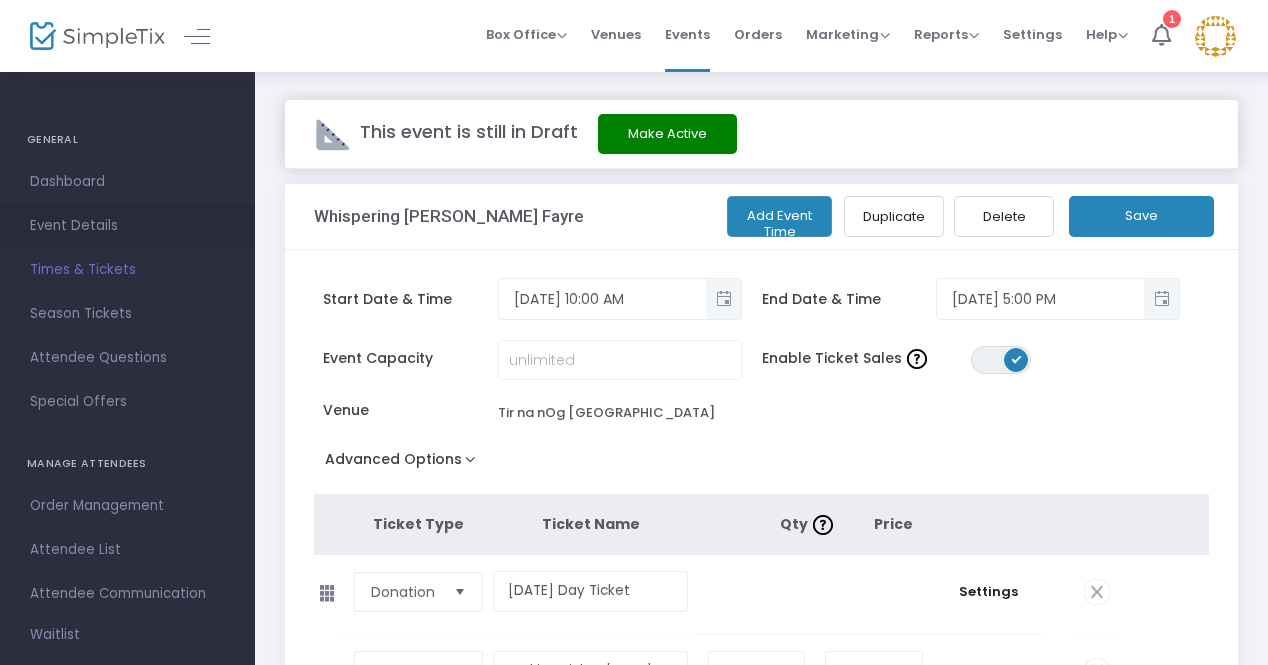 click on "Event Details" at bounding box center (127, 226) 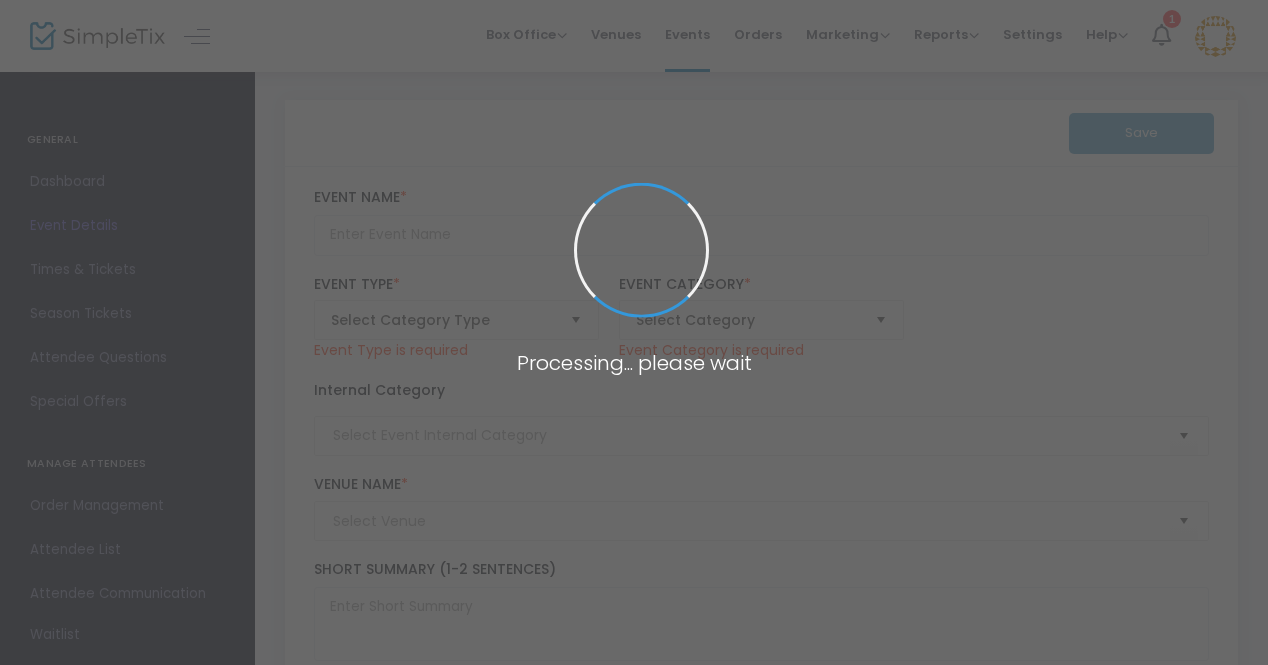 type on "Whispering Woods Fayre" 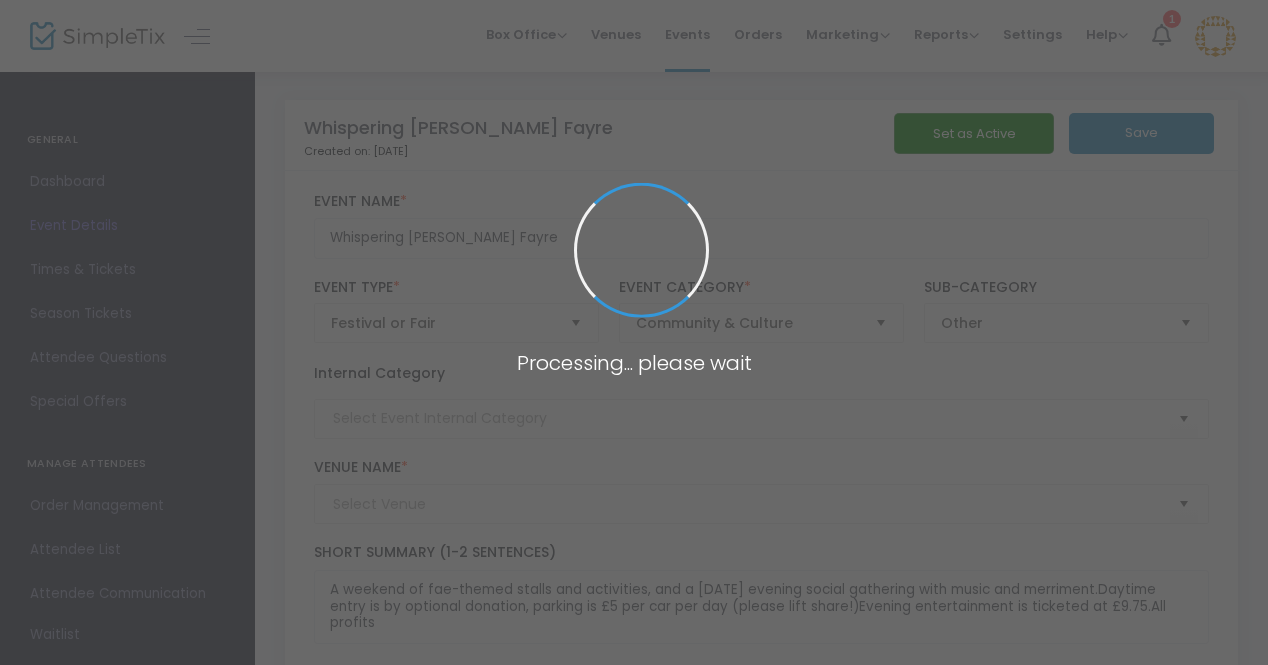 type on "Tir na nOg Holistic Centre" 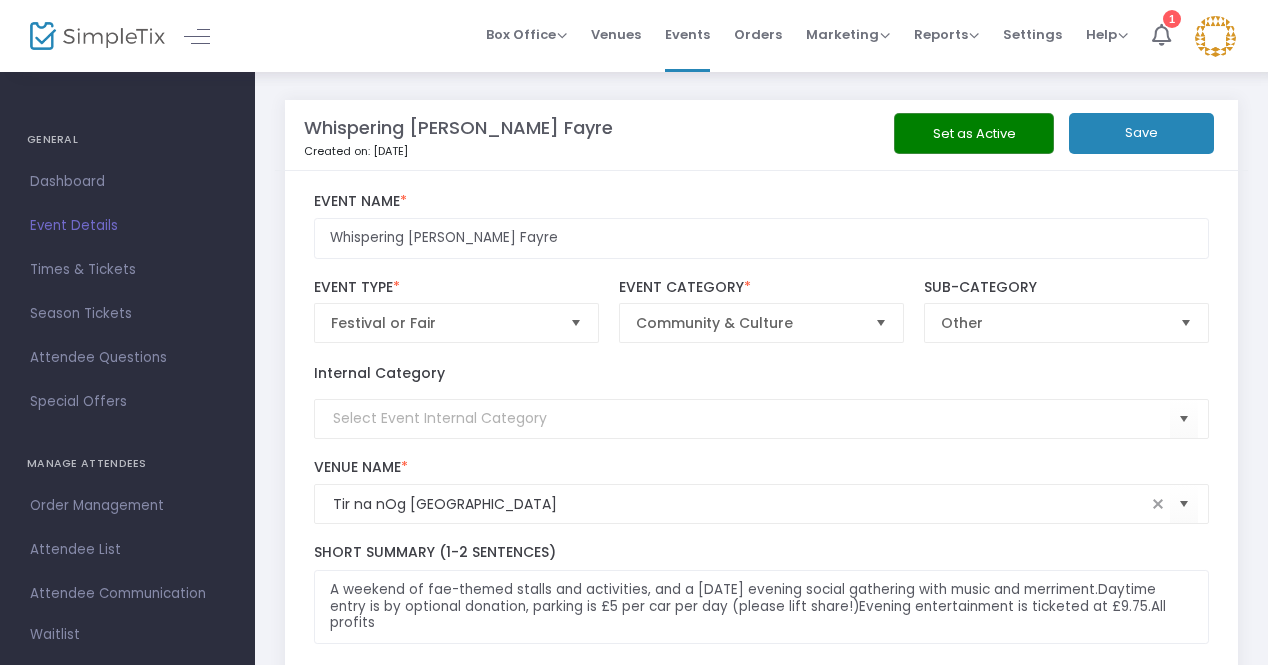 click on "GENERAL" at bounding box center [127, 140] 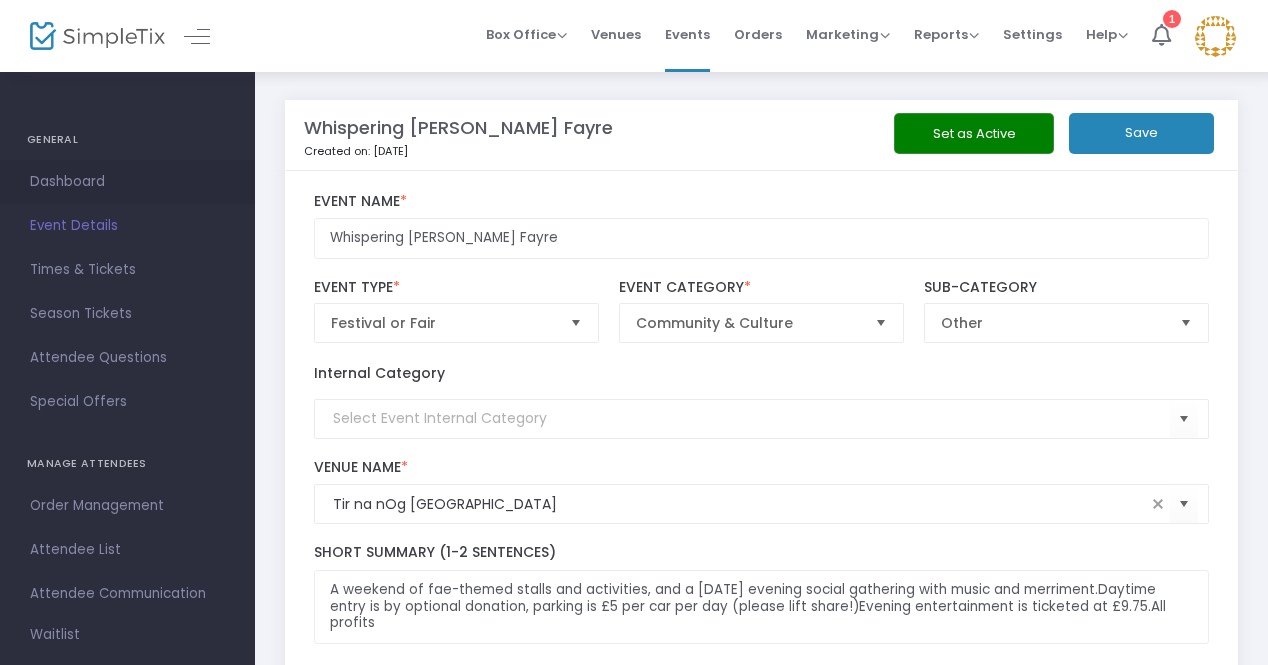 click on "Dashboard" at bounding box center [127, 182] 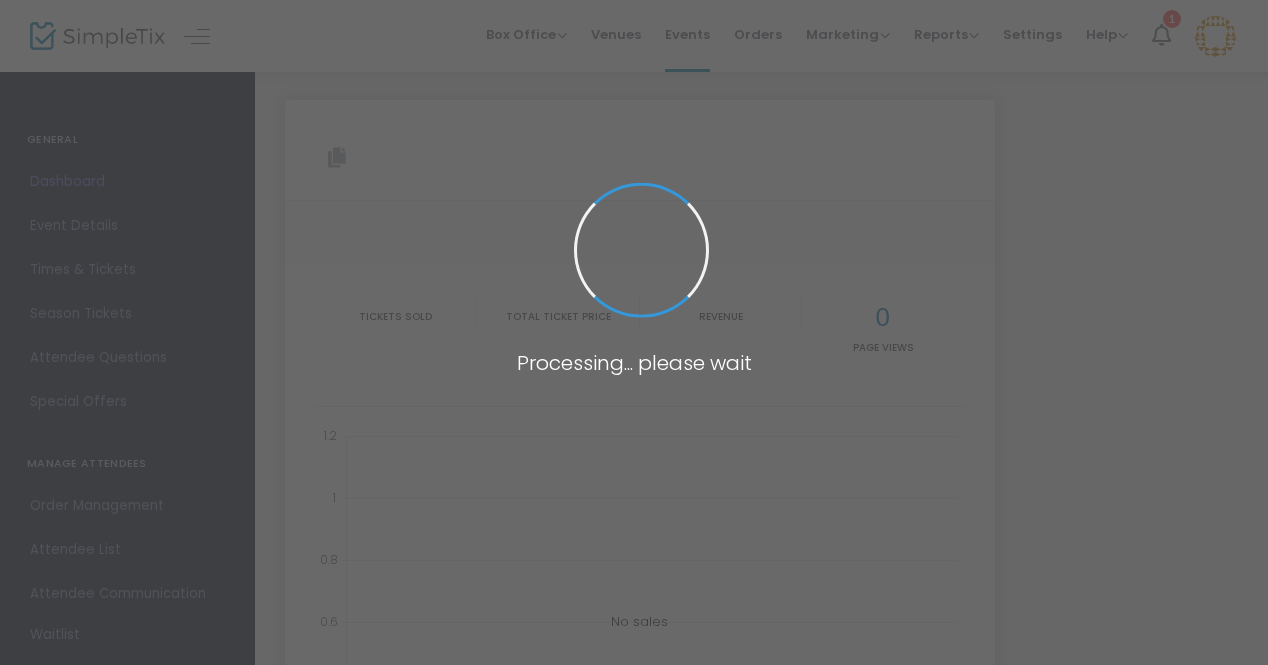 type on "https://www.simpletix.com/e/whispering-woods-fayre-tickets-226268" 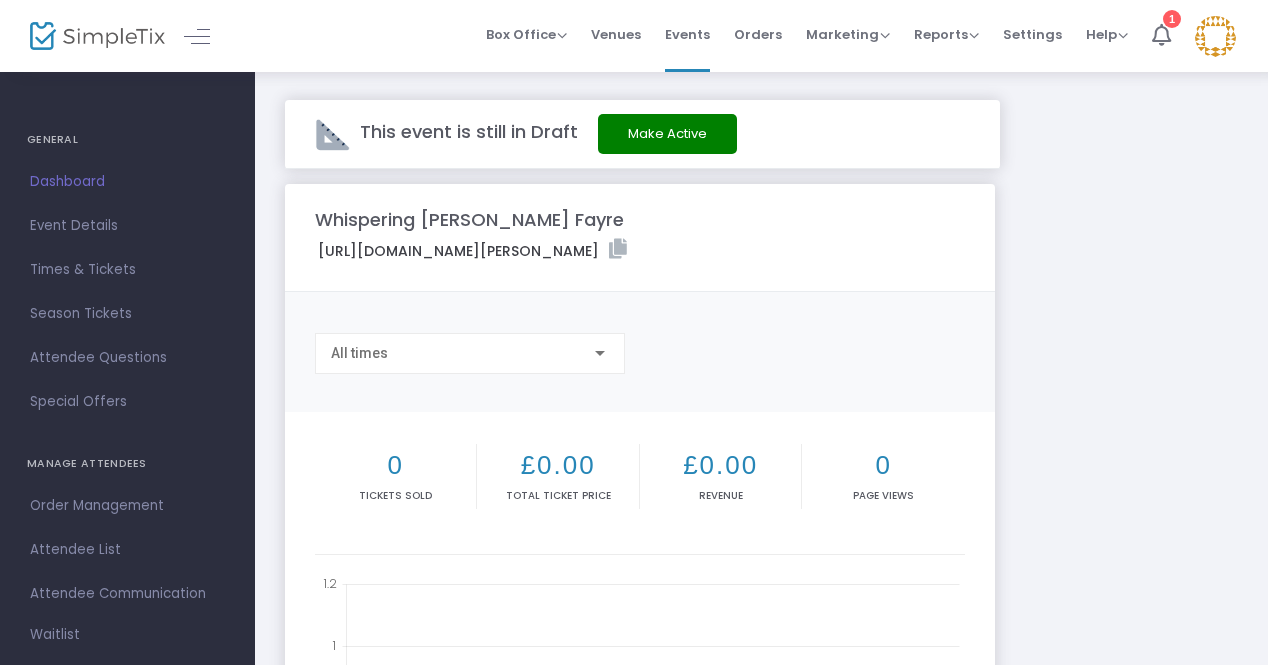 scroll, scrollTop: 209, scrollLeft: 0, axis: vertical 